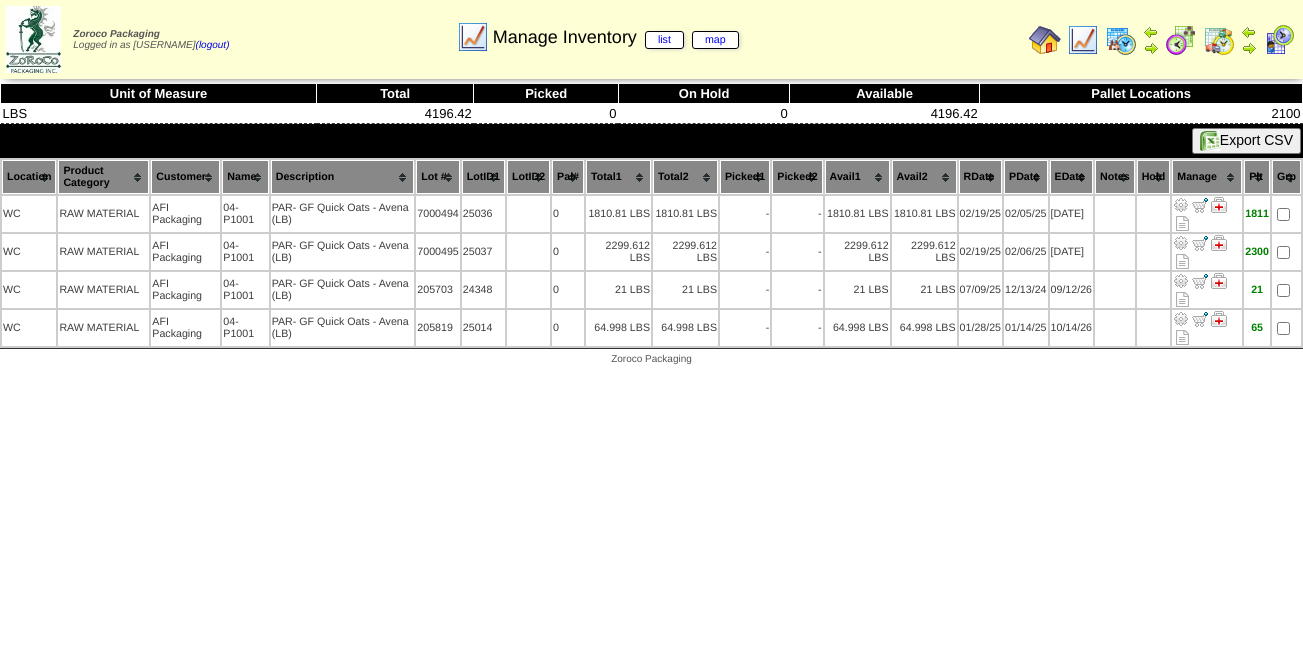 click at bounding box center (1083, 40) 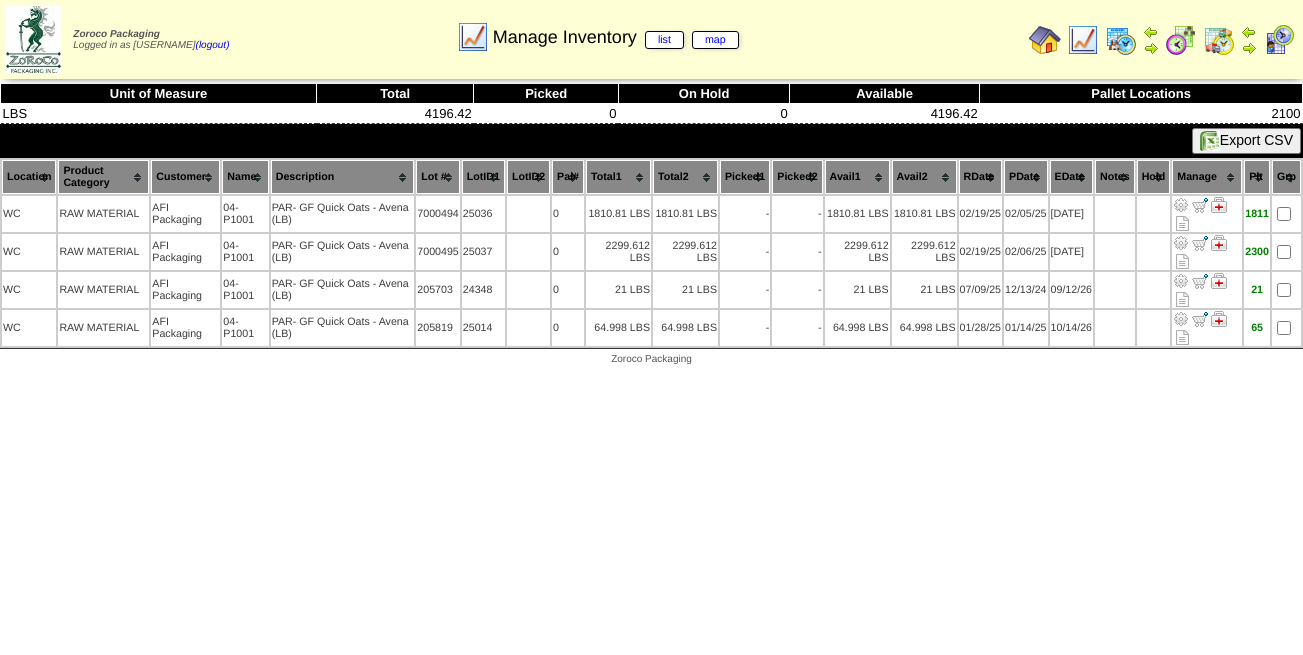 scroll, scrollTop: 0, scrollLeft: 0, axis: both 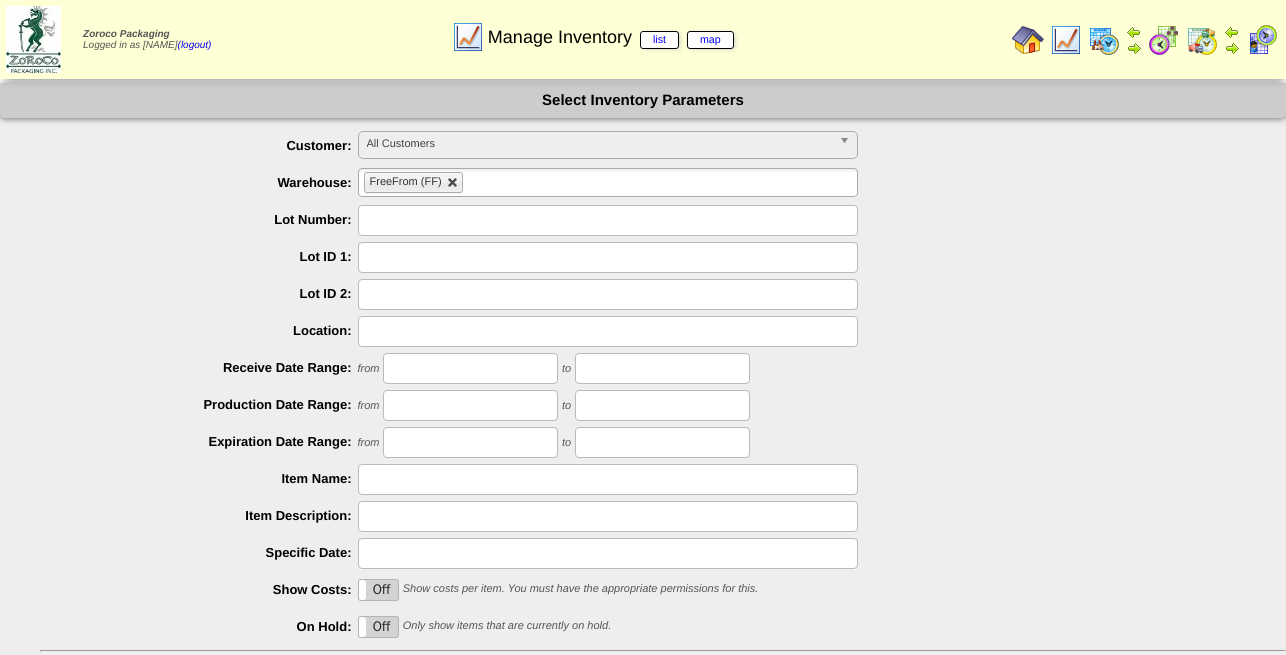 click at bounding box center [453, 183] 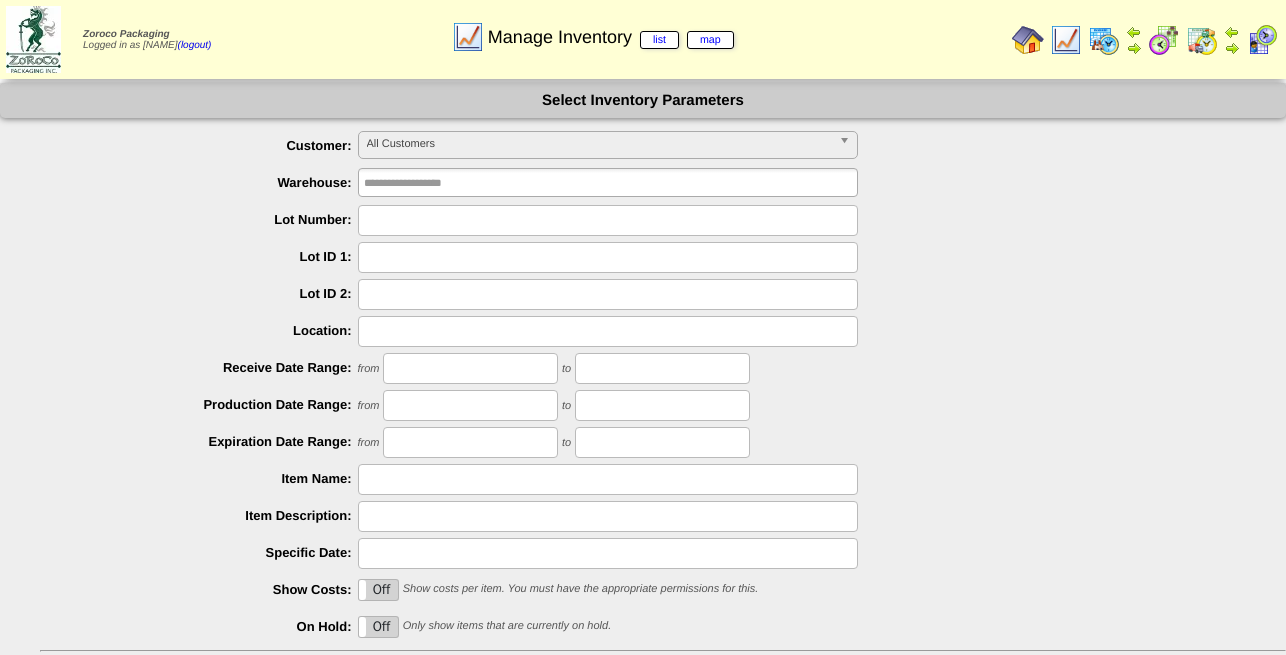 type 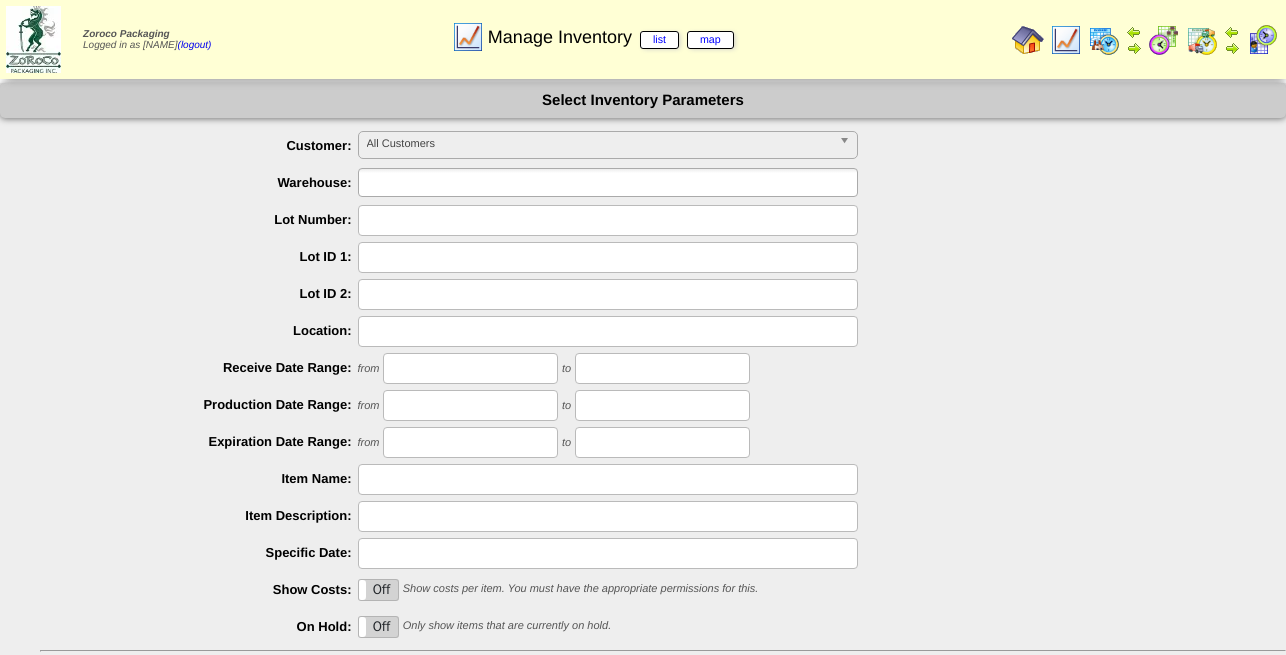 click at bounding box center [428, 182] 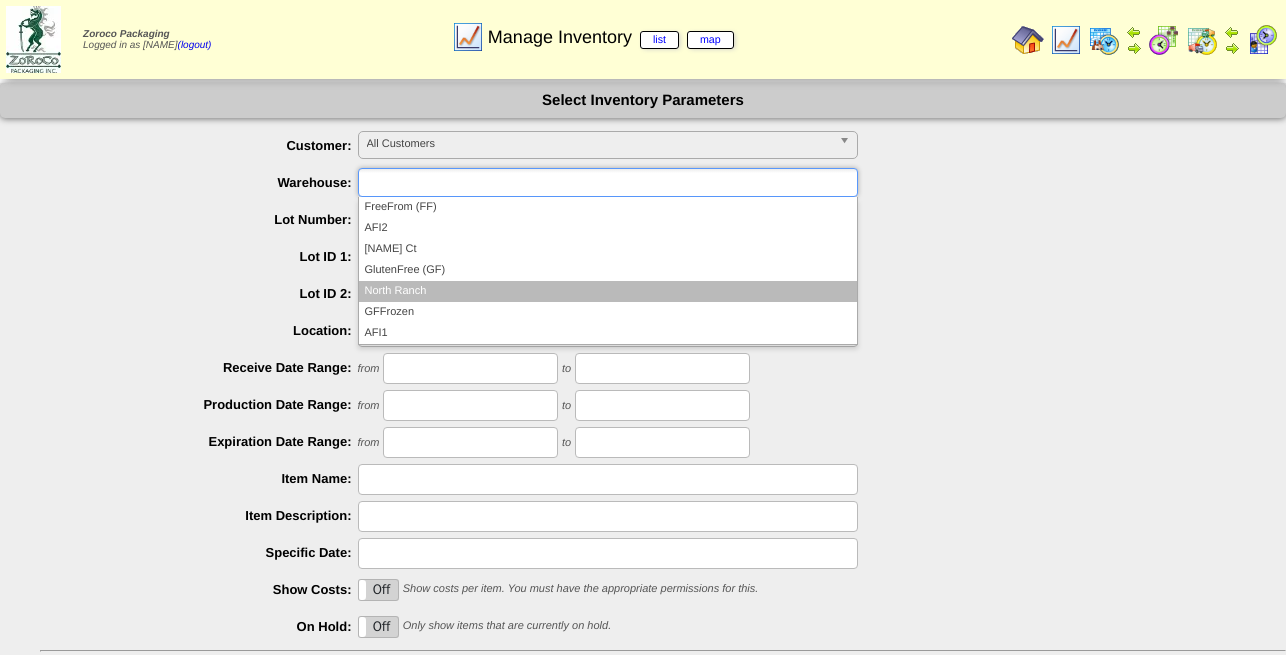drag, startPoint x: 437, startPoint y: 227, endPoint x: 445, endPoint y: 292, distance: 65.490456 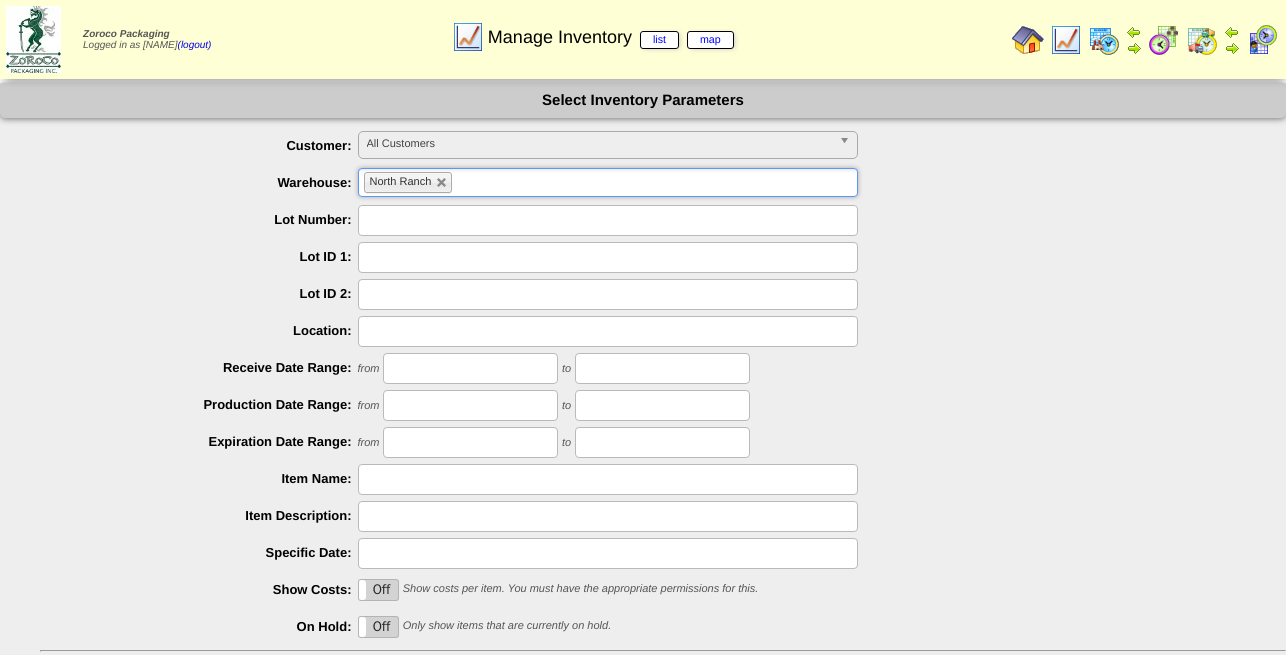 click at bounding box center (469, 182) 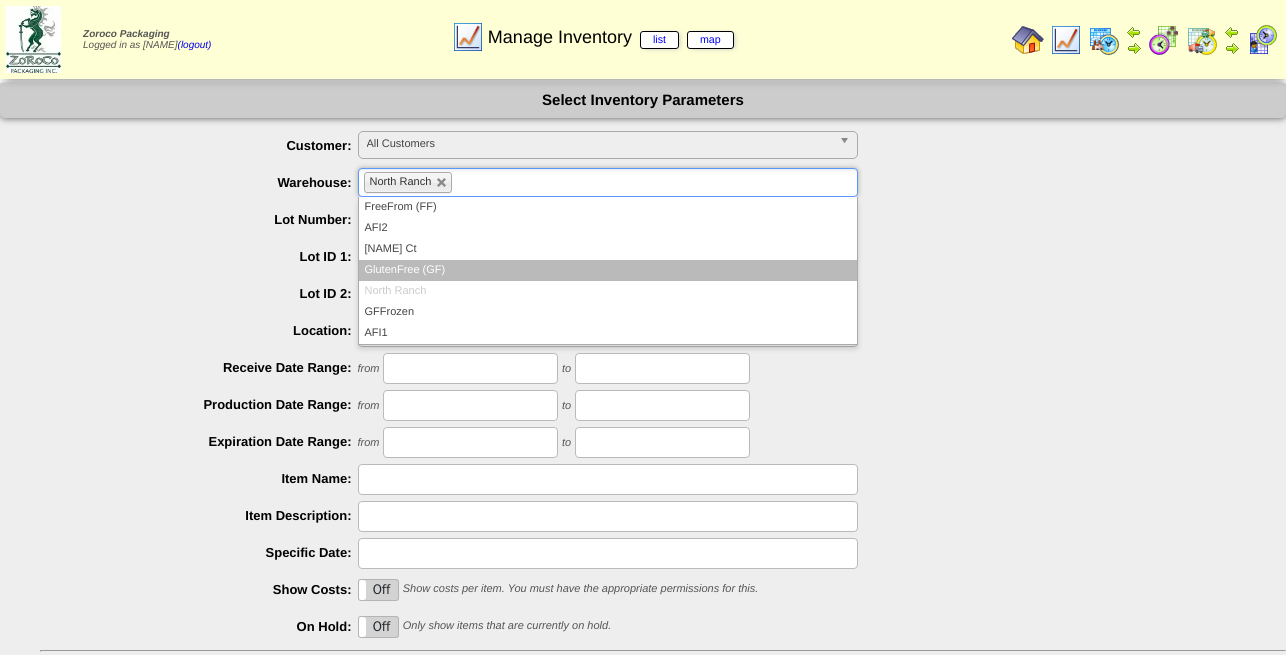 click on "GlutenFree (GF)" at bounding box center [608, 270] 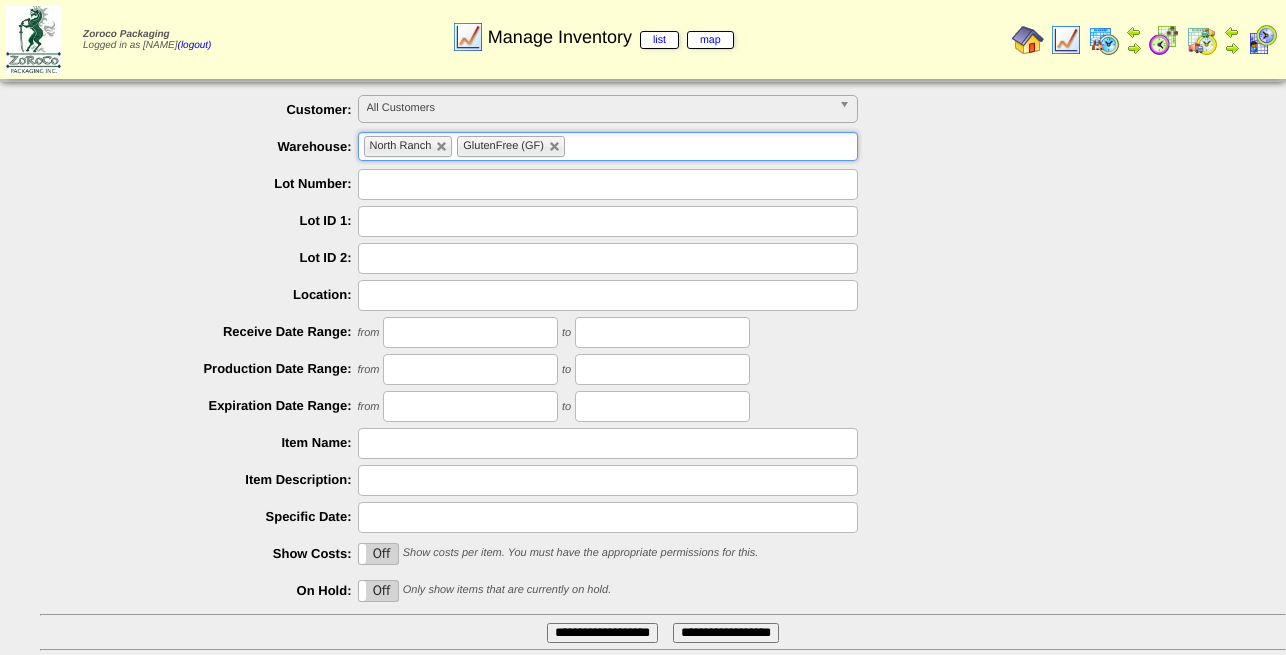 scroll, scrollTop: 182, scrollLeft: 0, axis: vertical 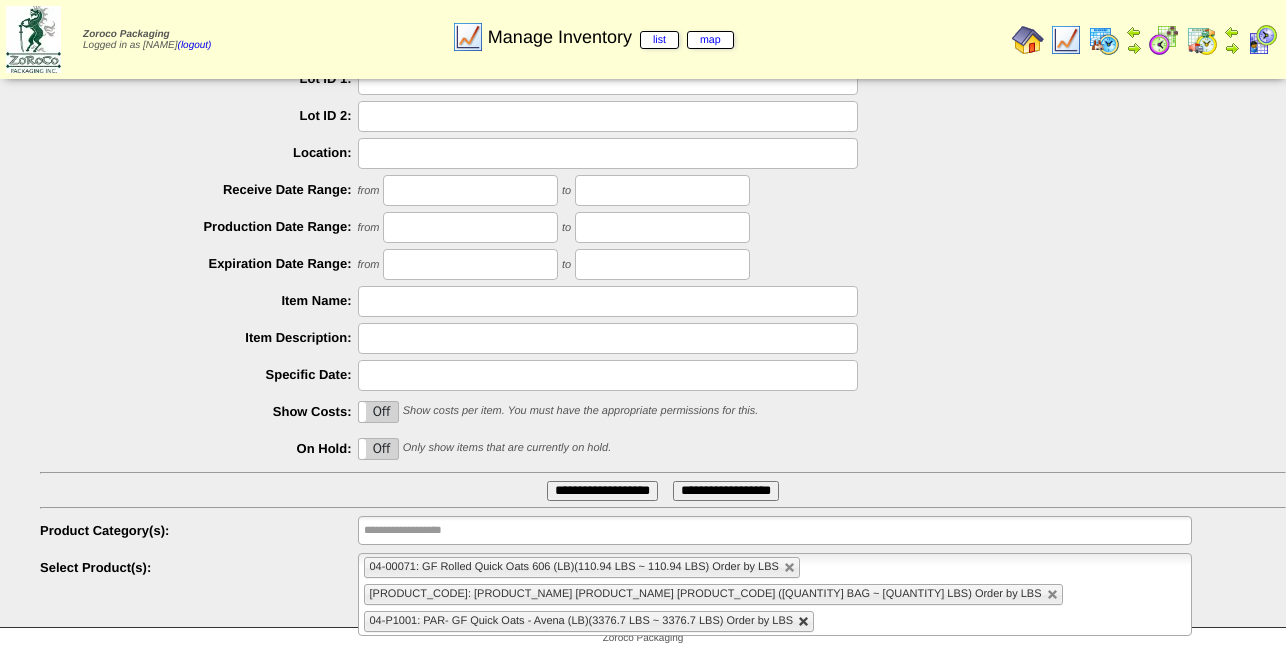 click at bounding box center (804, 622) 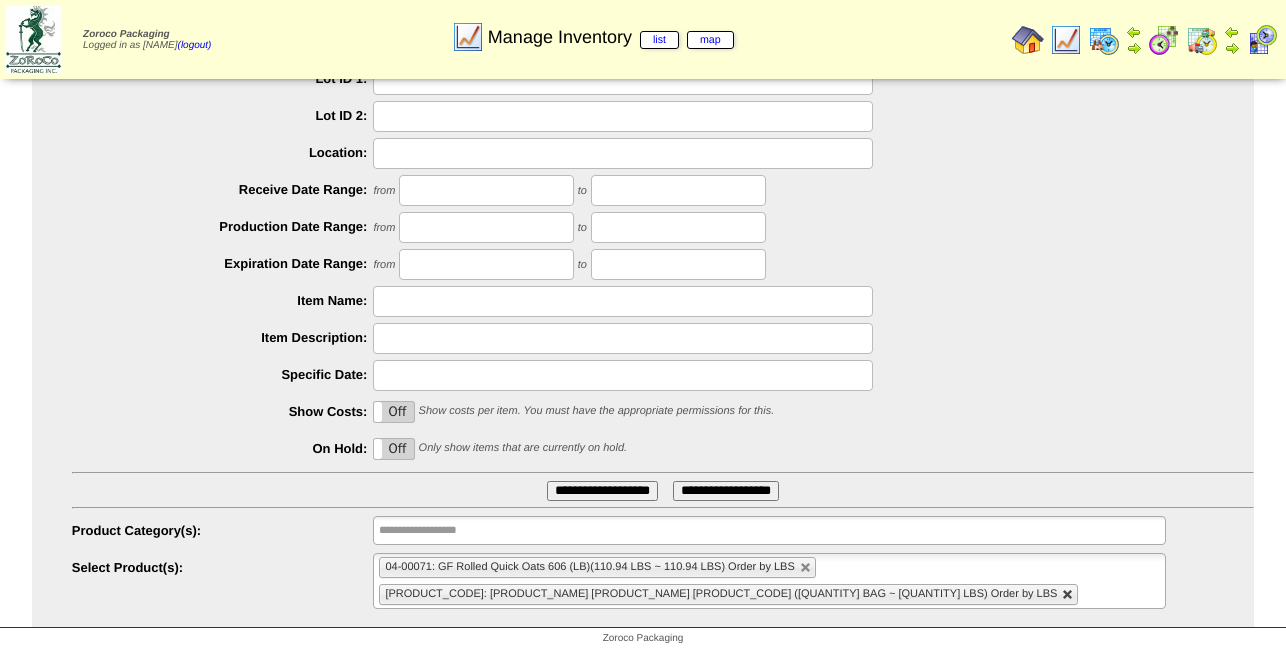 click at bounding box center [1068, 595] 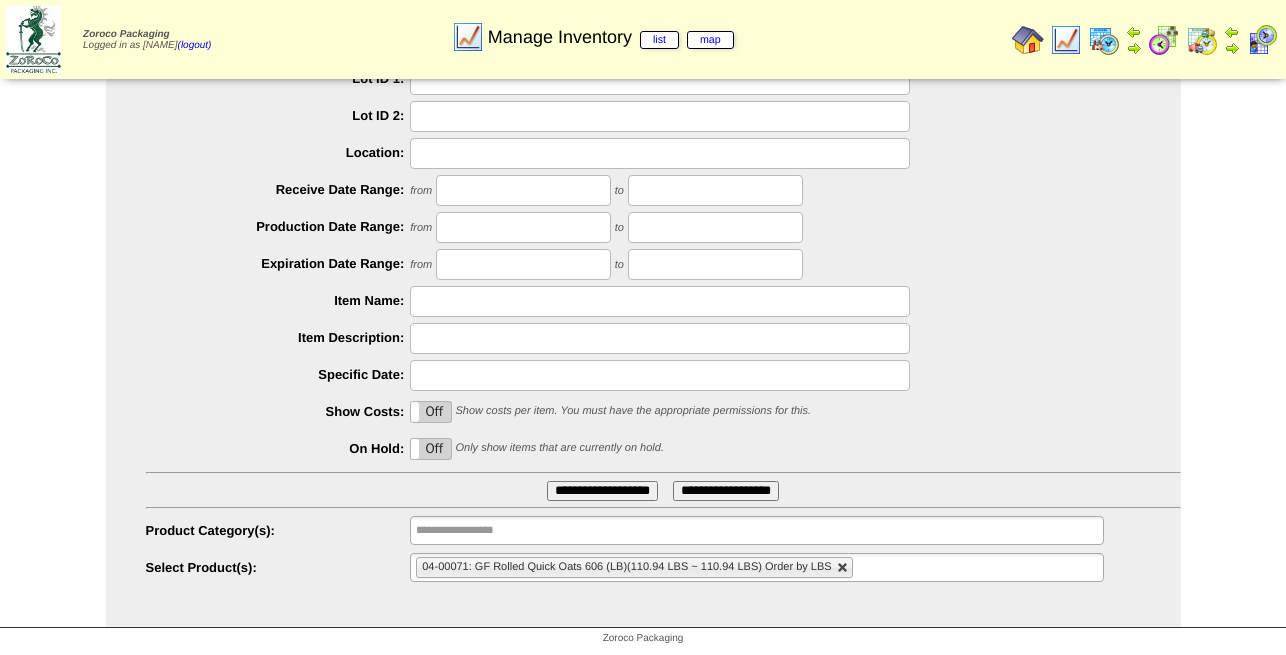 click at bounding box center [843, 568] 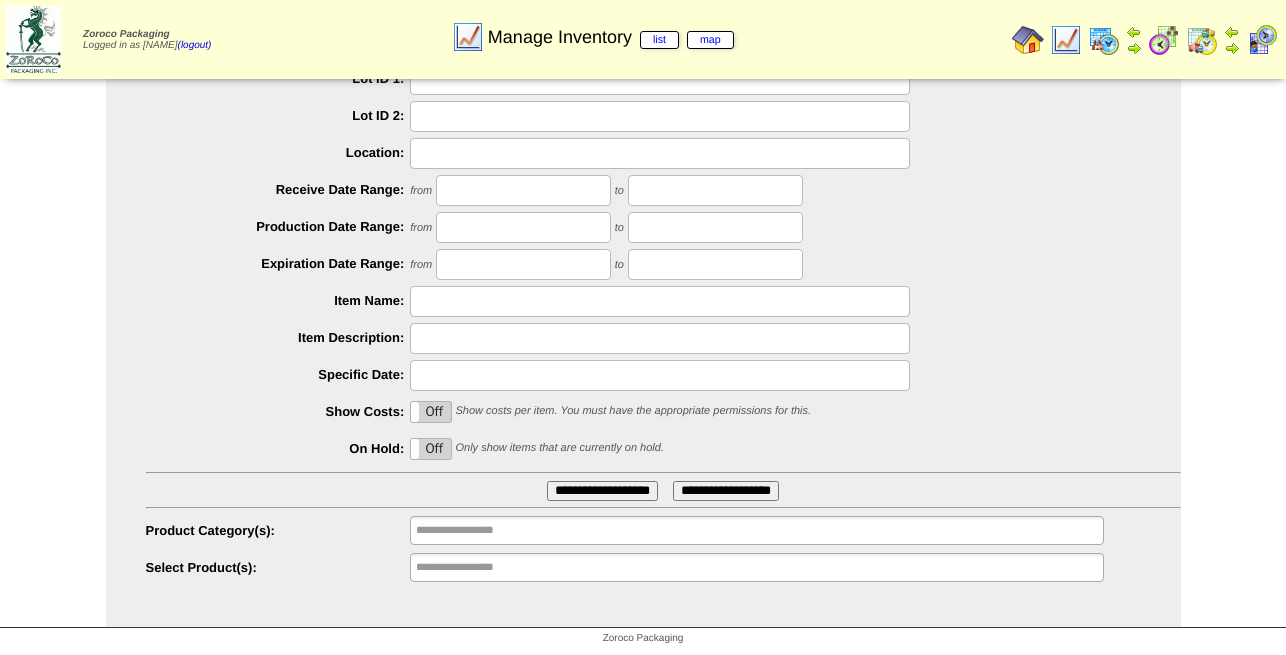 click on "**********" at bounding box center (756, 567) 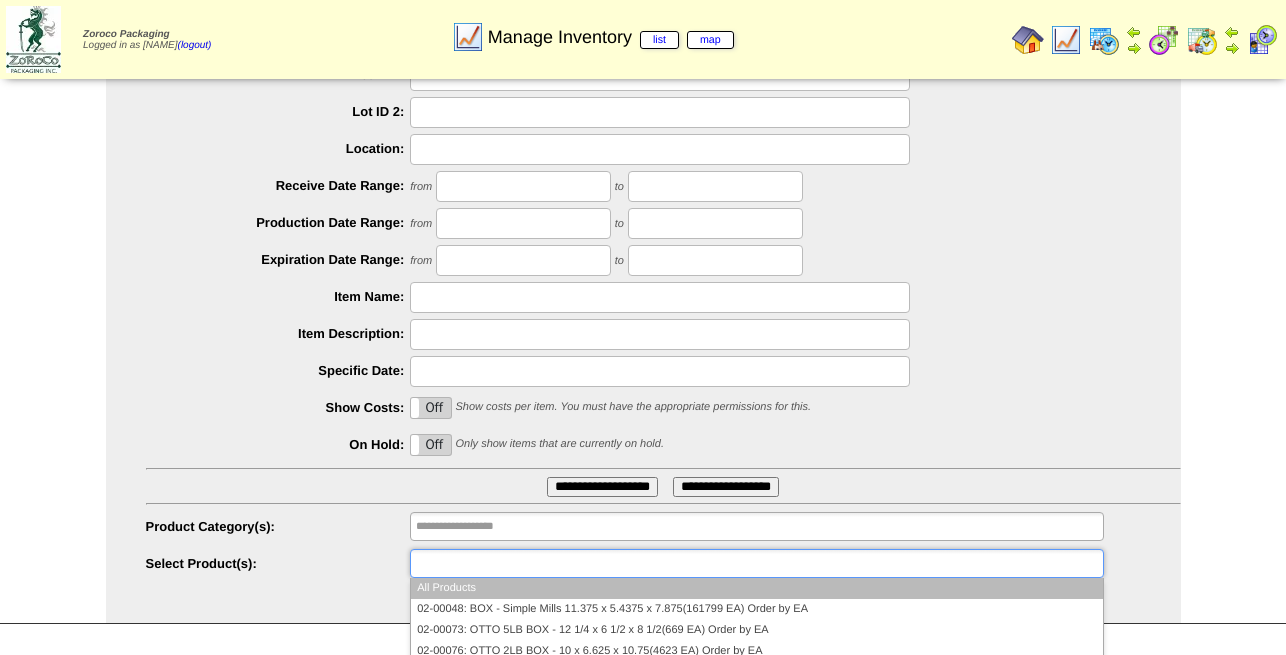 paste on "********" 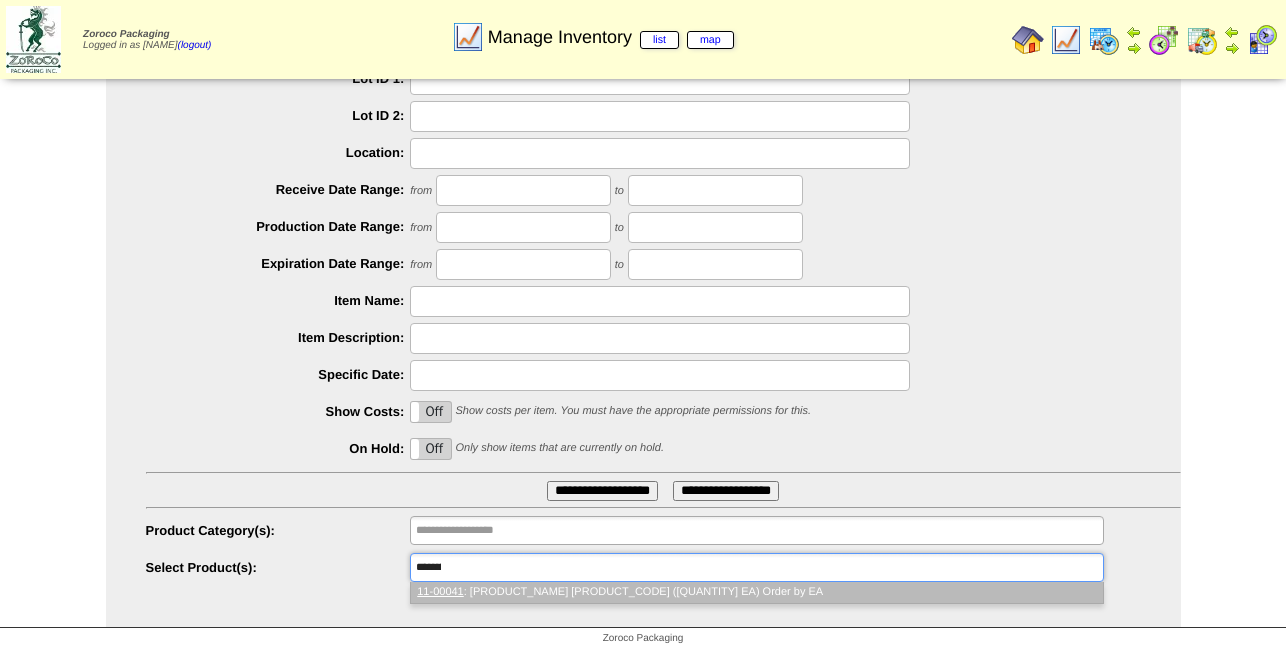 scroll, scrollTop: 0, scrollLeft: 0, axis: both 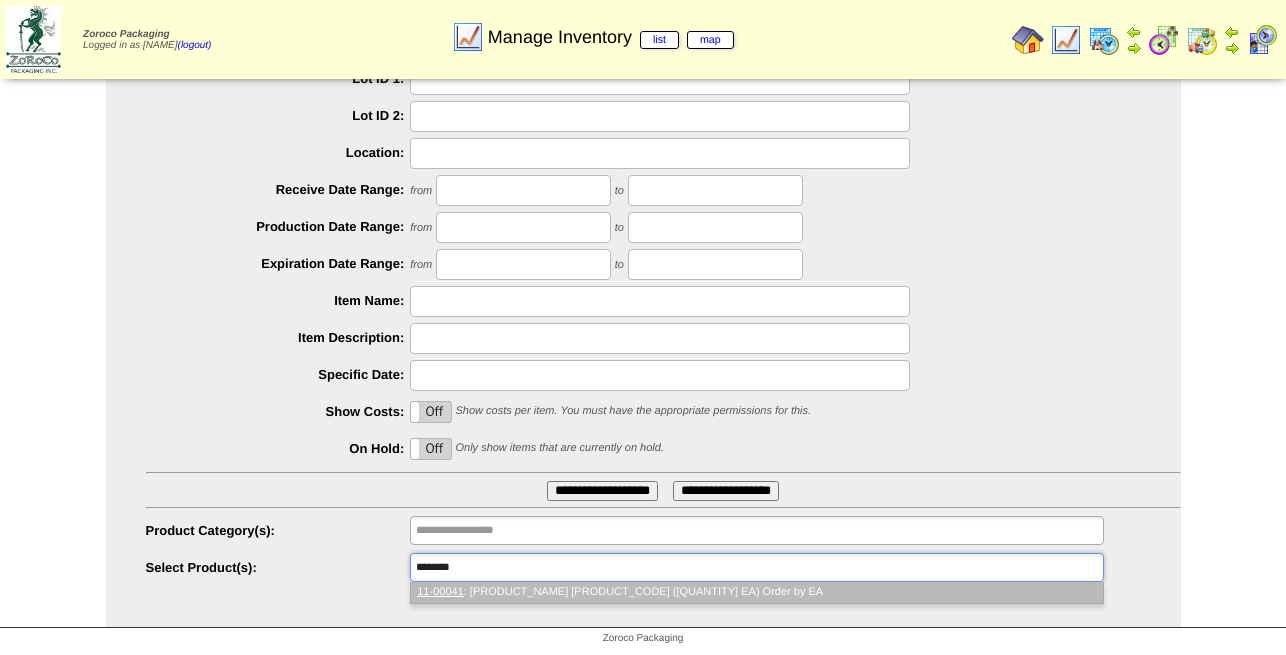 type on "********" 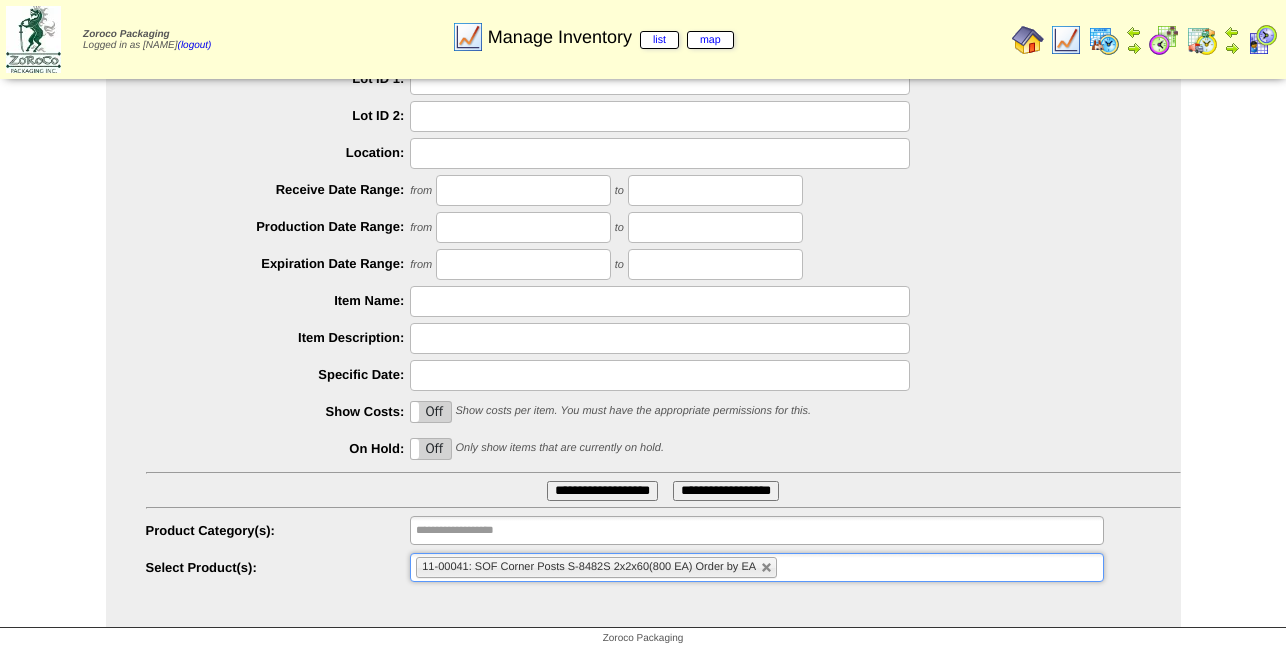click on "**********" at bounding box center [602, 491] 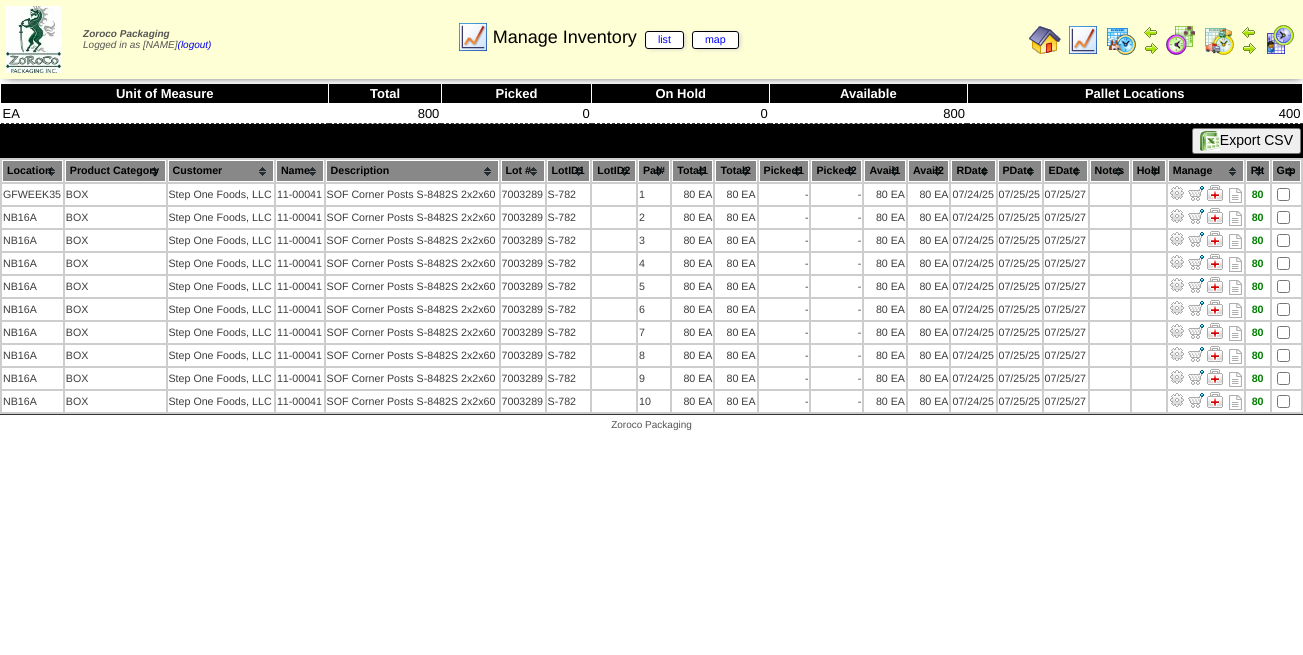 scroll, scrollTop: 0, scrollLeft: 0, axis: both 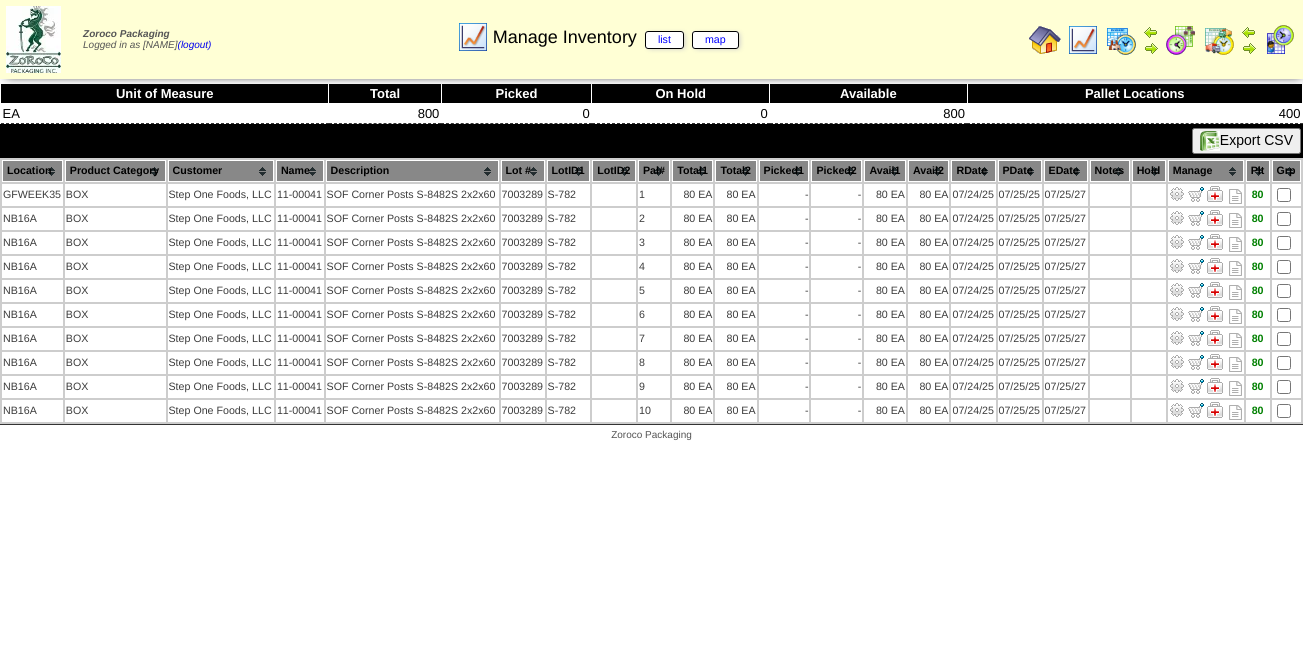 click at bounding box center [1045, 40] 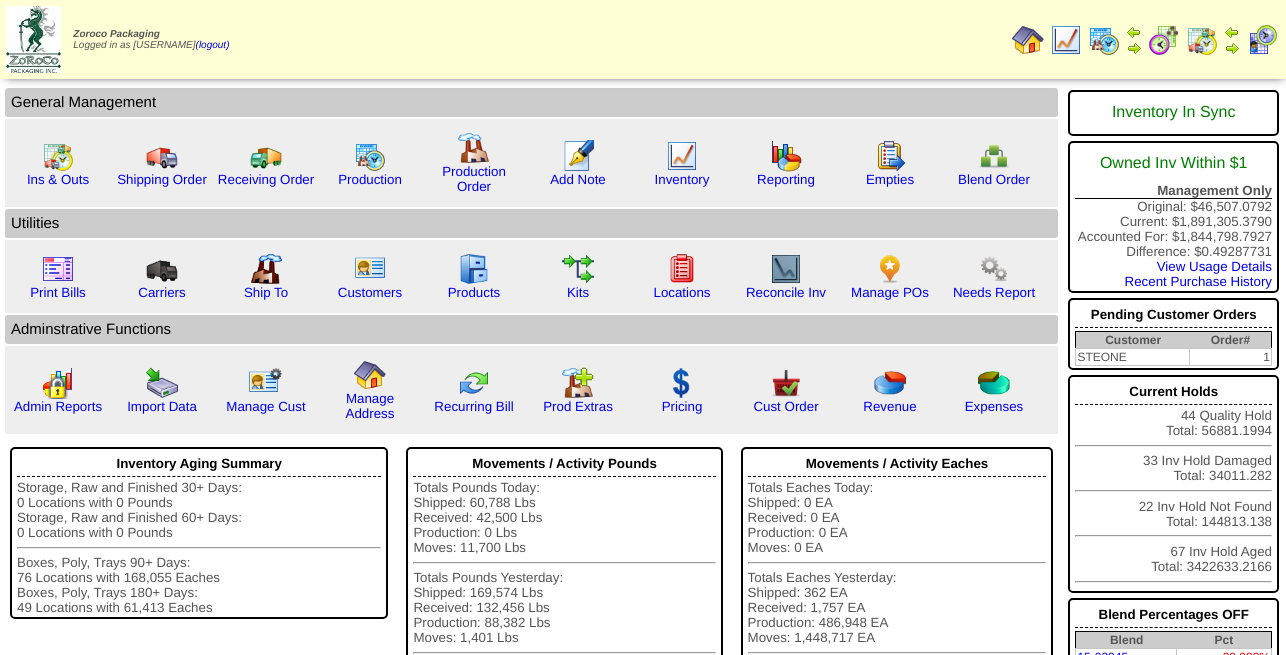 scroll, scrollTop: 0, scrollLeft: 0, axis: both 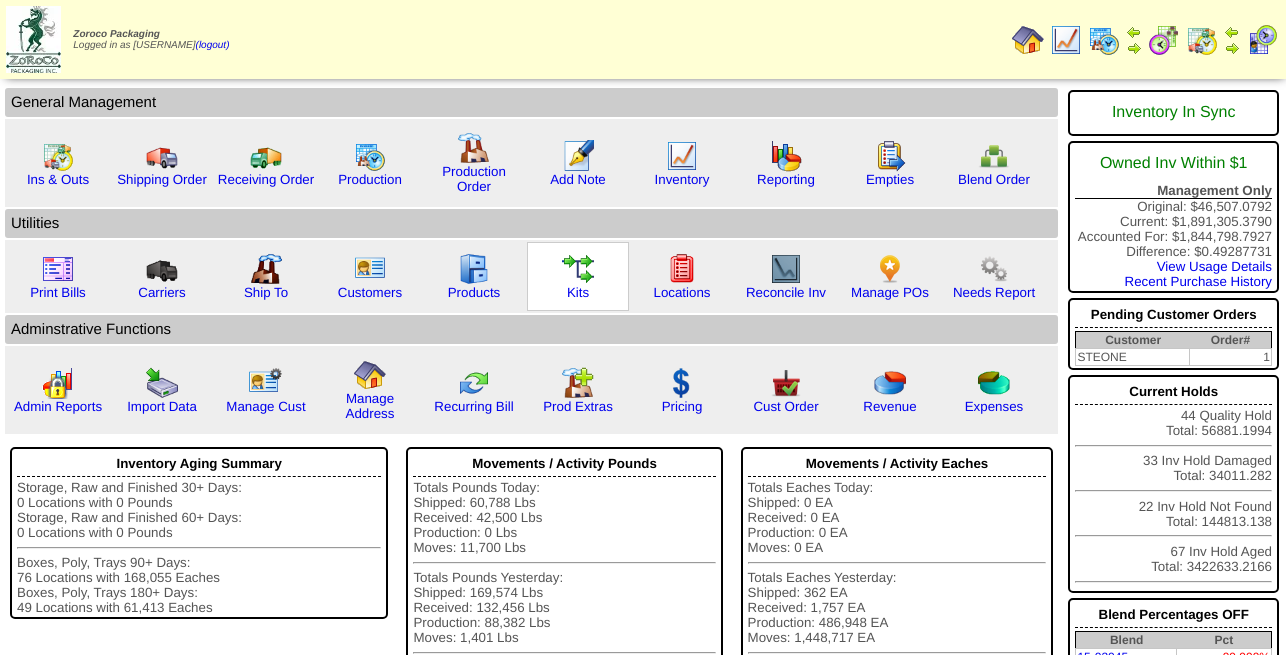 click at bounding box center [578, 269] 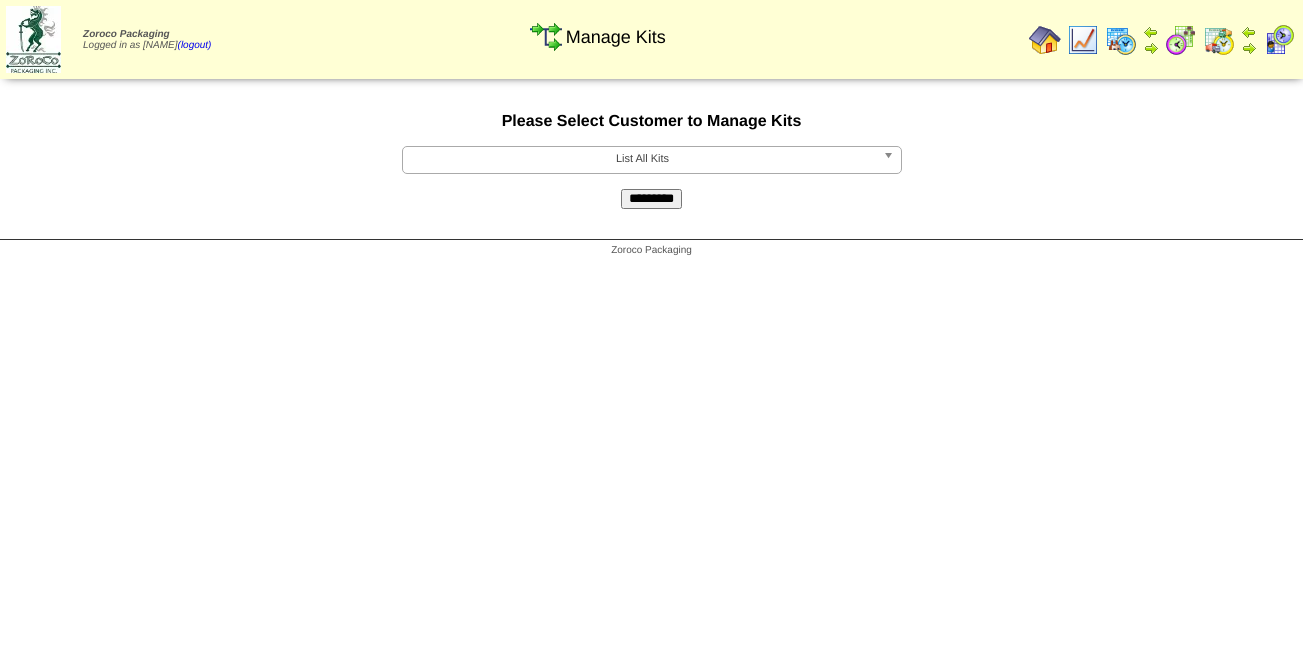 scroll, scrollTop: 0, scrollLeft: 0, axis: both 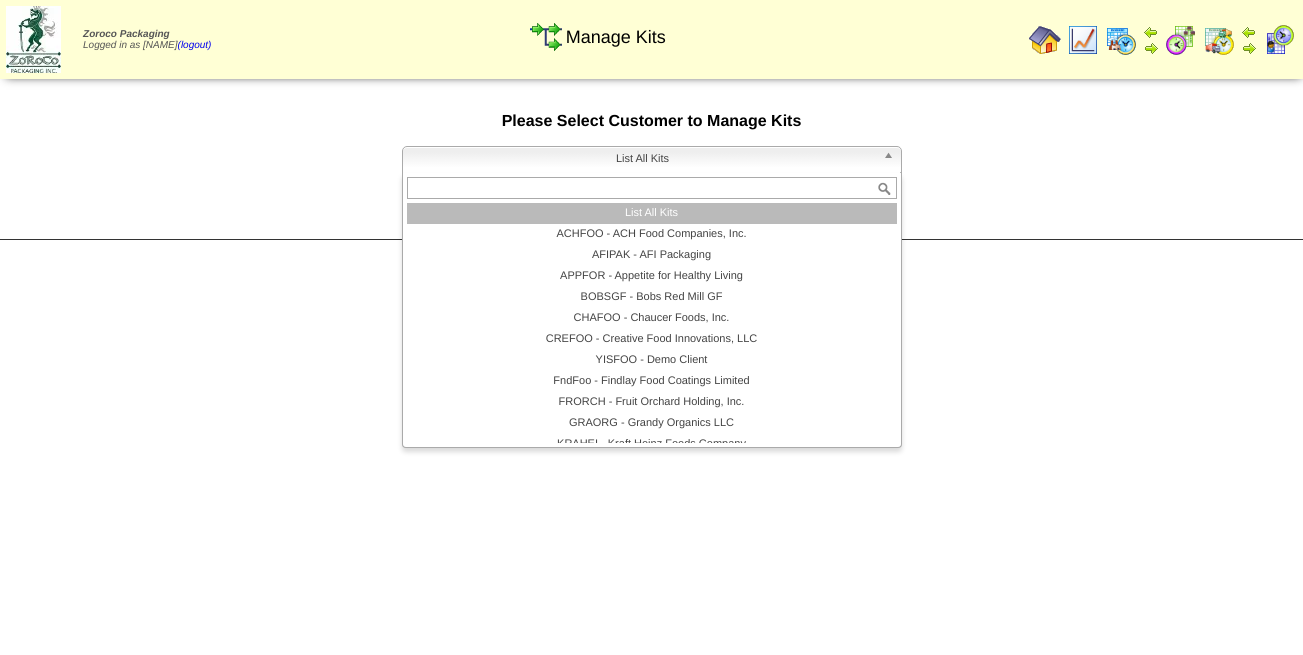 click on "List All Kits" at bounding box center (643, 159) 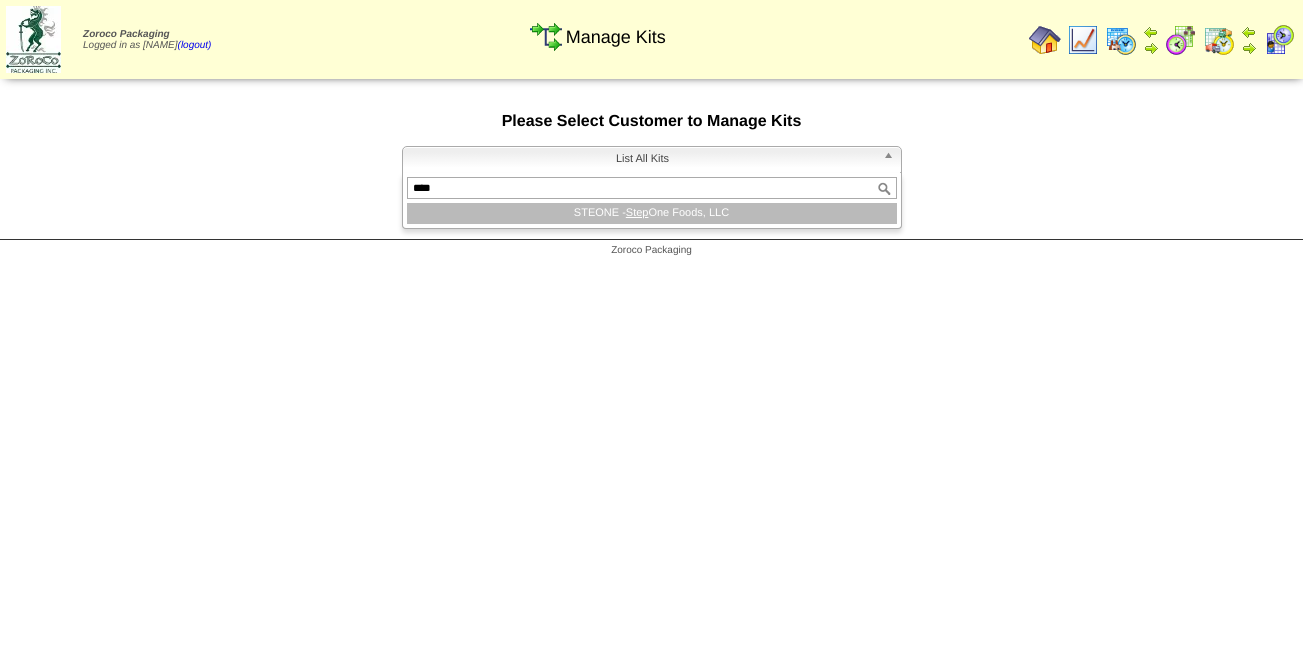 type on "****" 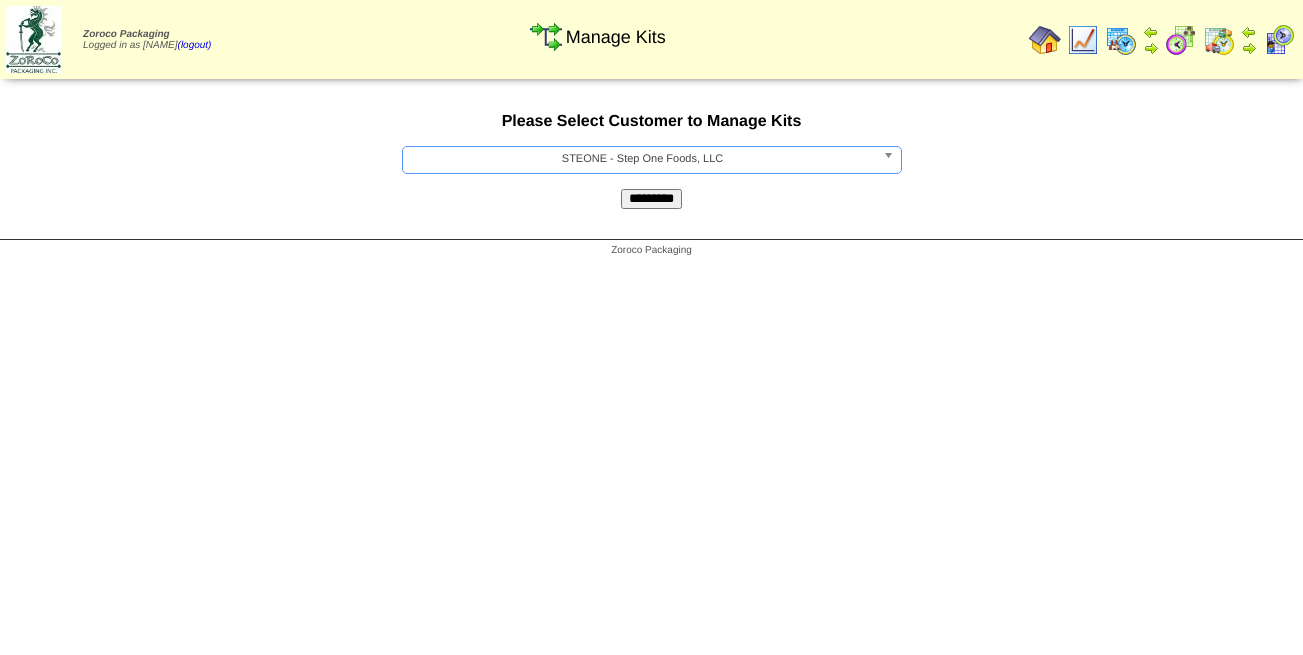 click on "*********" at bounding box center (651, 199) 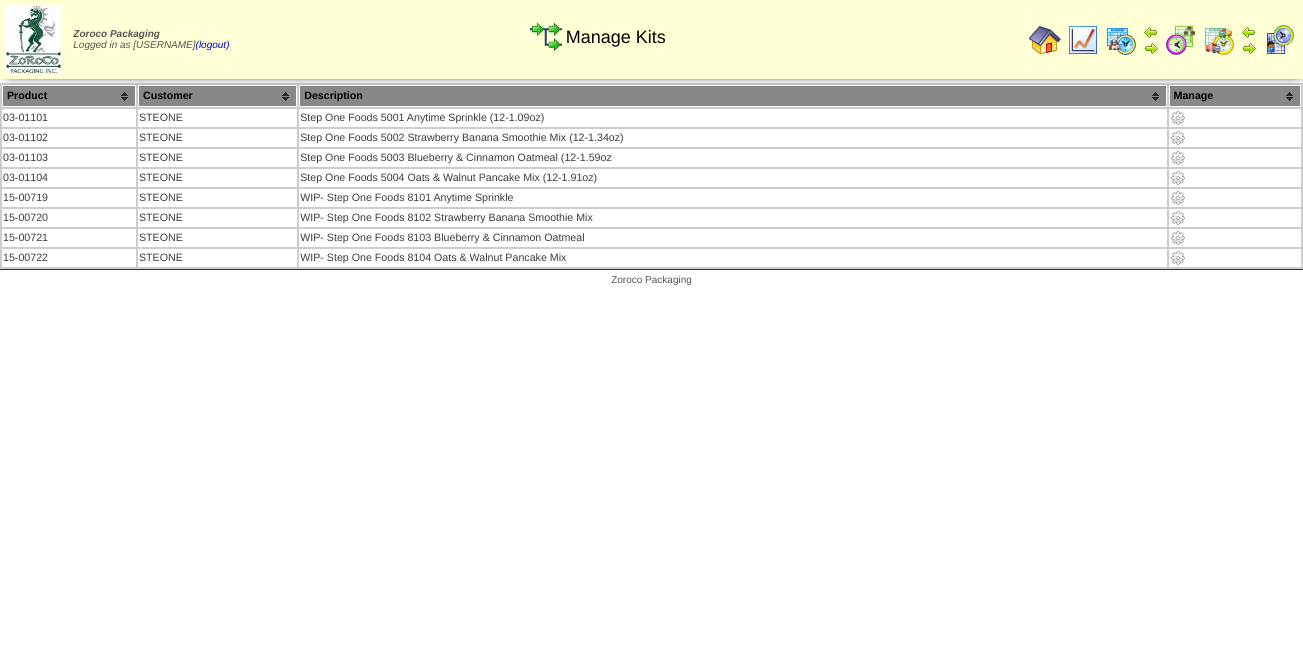 scroll, scrollTop: 0, scrollLeft: 0, axis: both 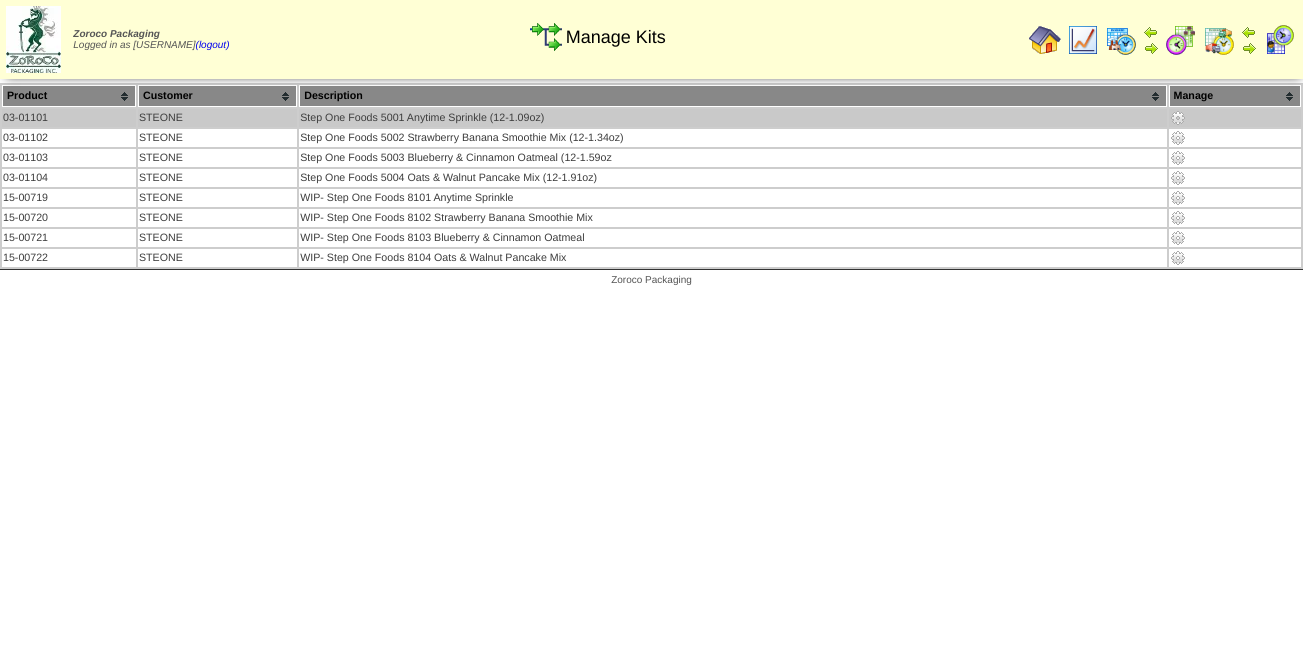 click at bounding box center (1178, 118) 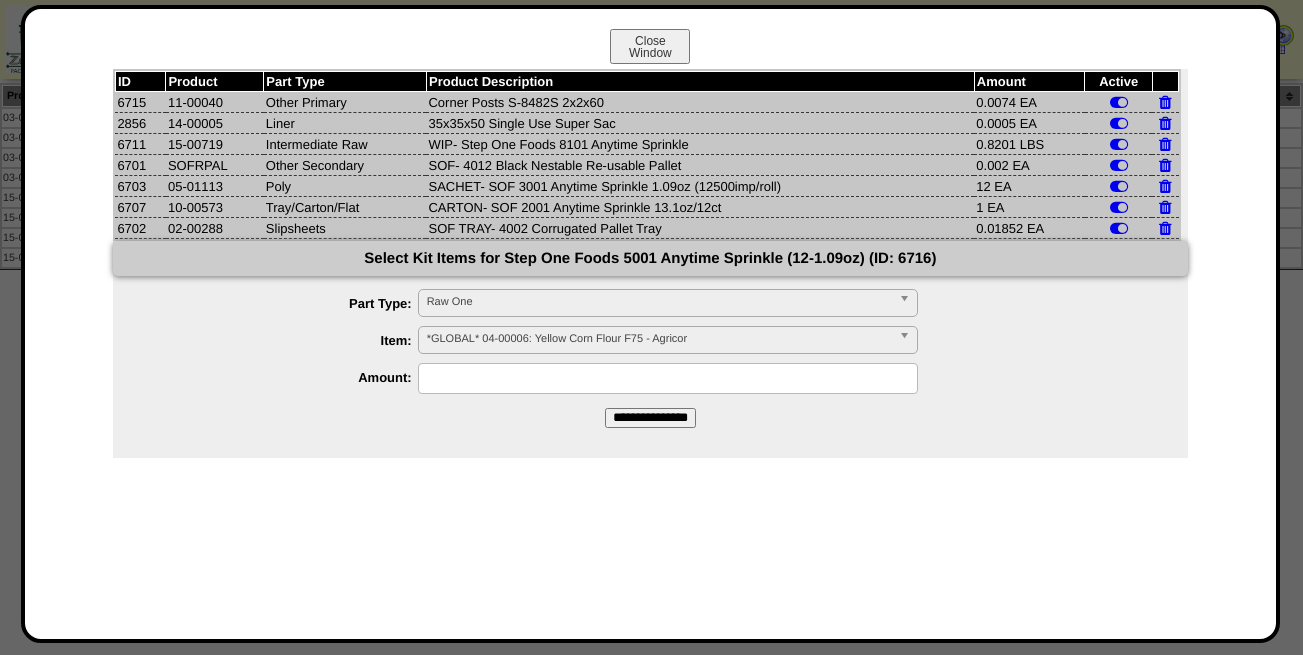 click on "Corner Posts S-8482S 2x2x60" at bounding box center (700, 102) 